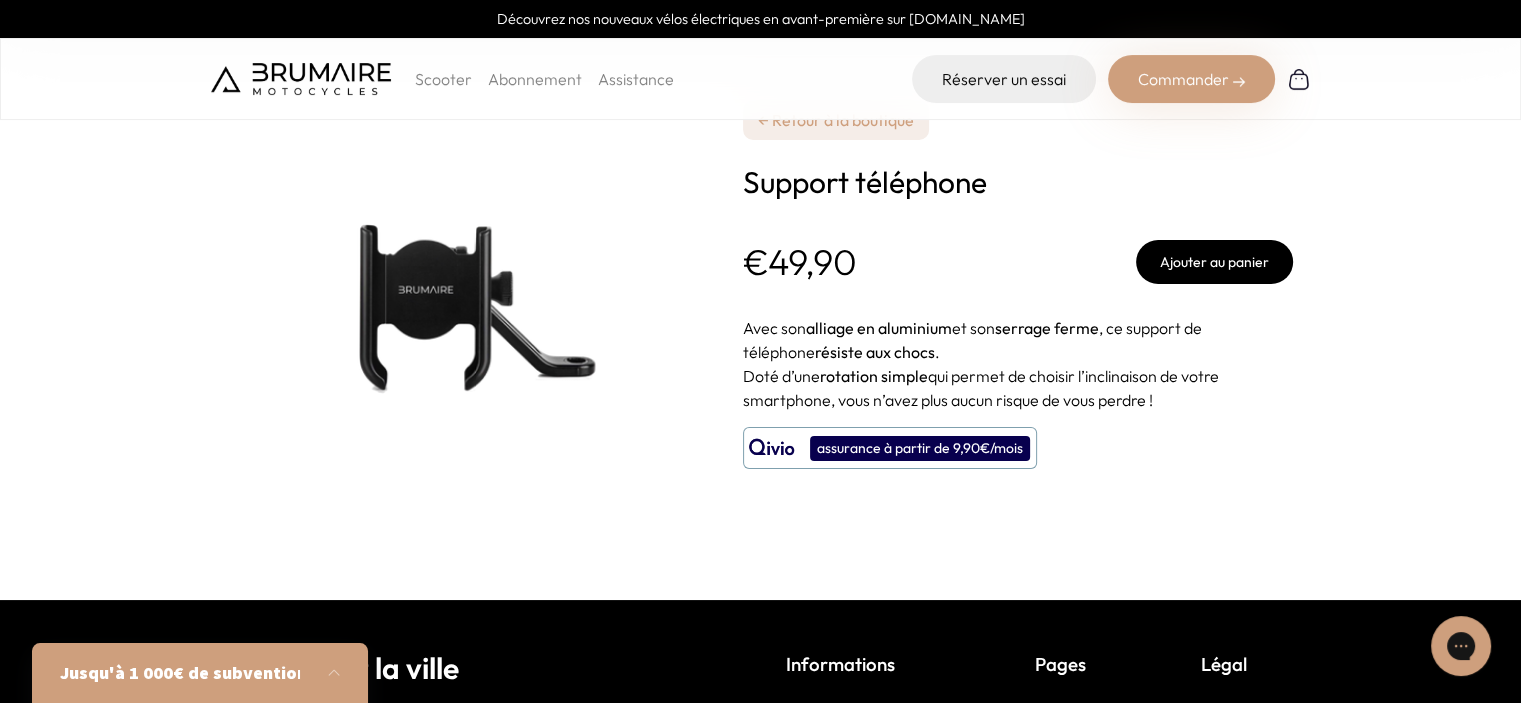 scroll, scrollTop: 0, scrollLeft: 0, axis: both 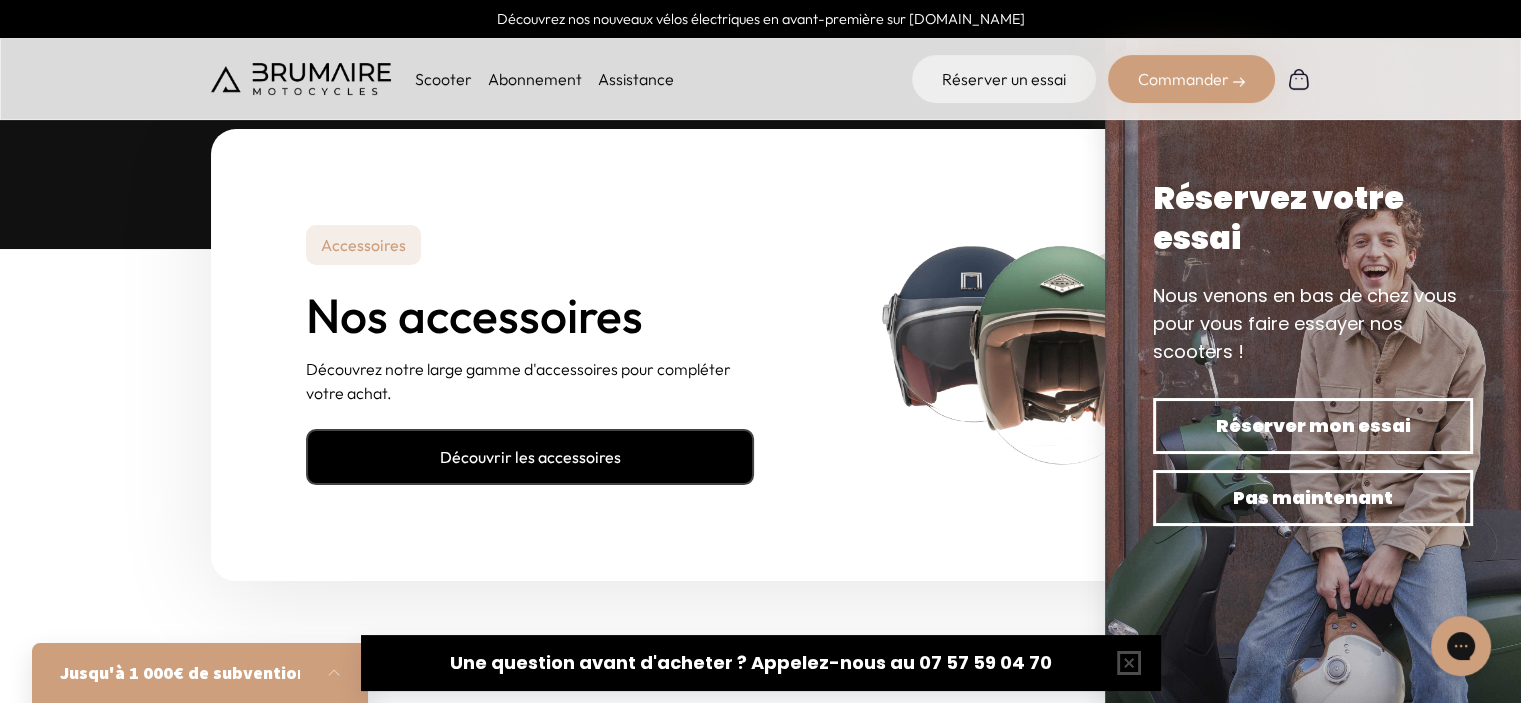 click on "Découvrir les accessoires" at bounding box center [530, 457] 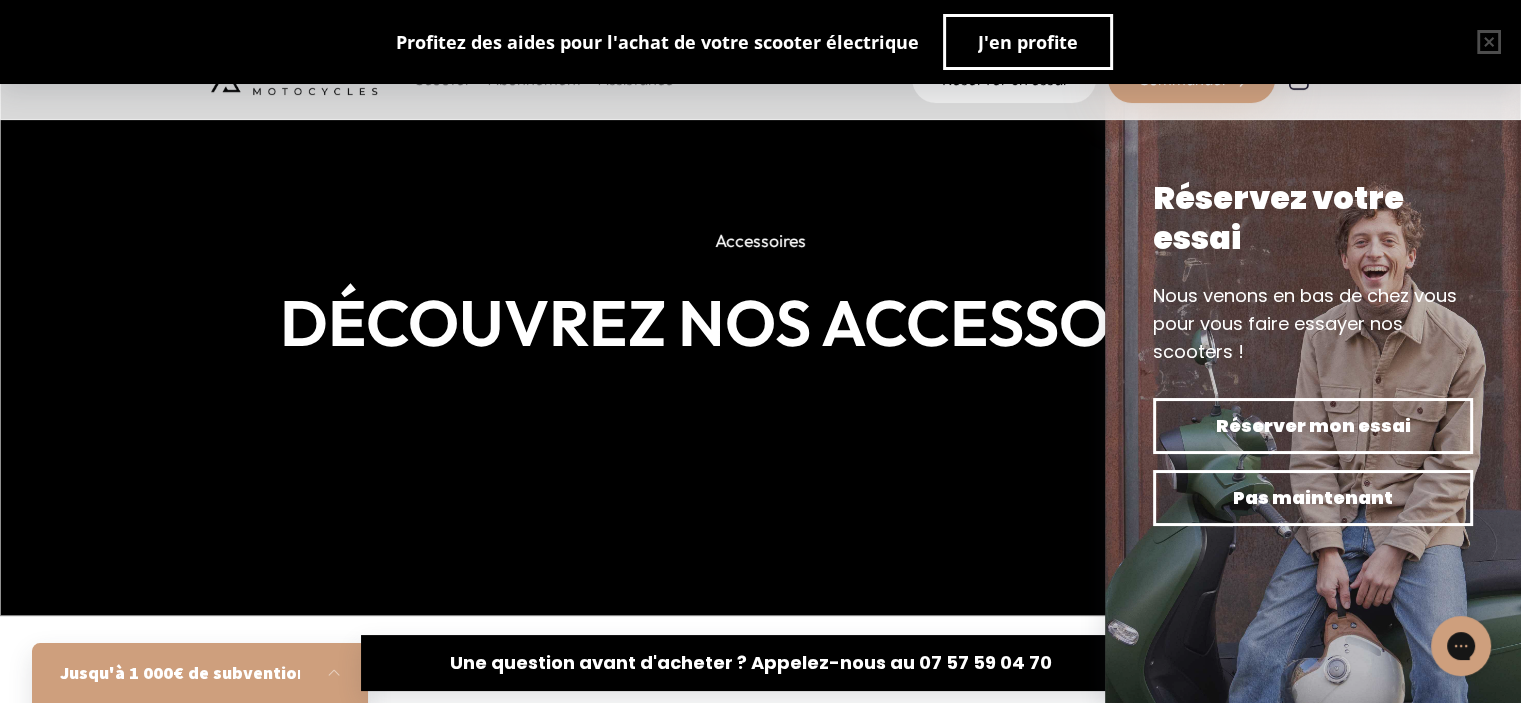scroll, scrollTop: 0, scrollLeft: 0, axis: both 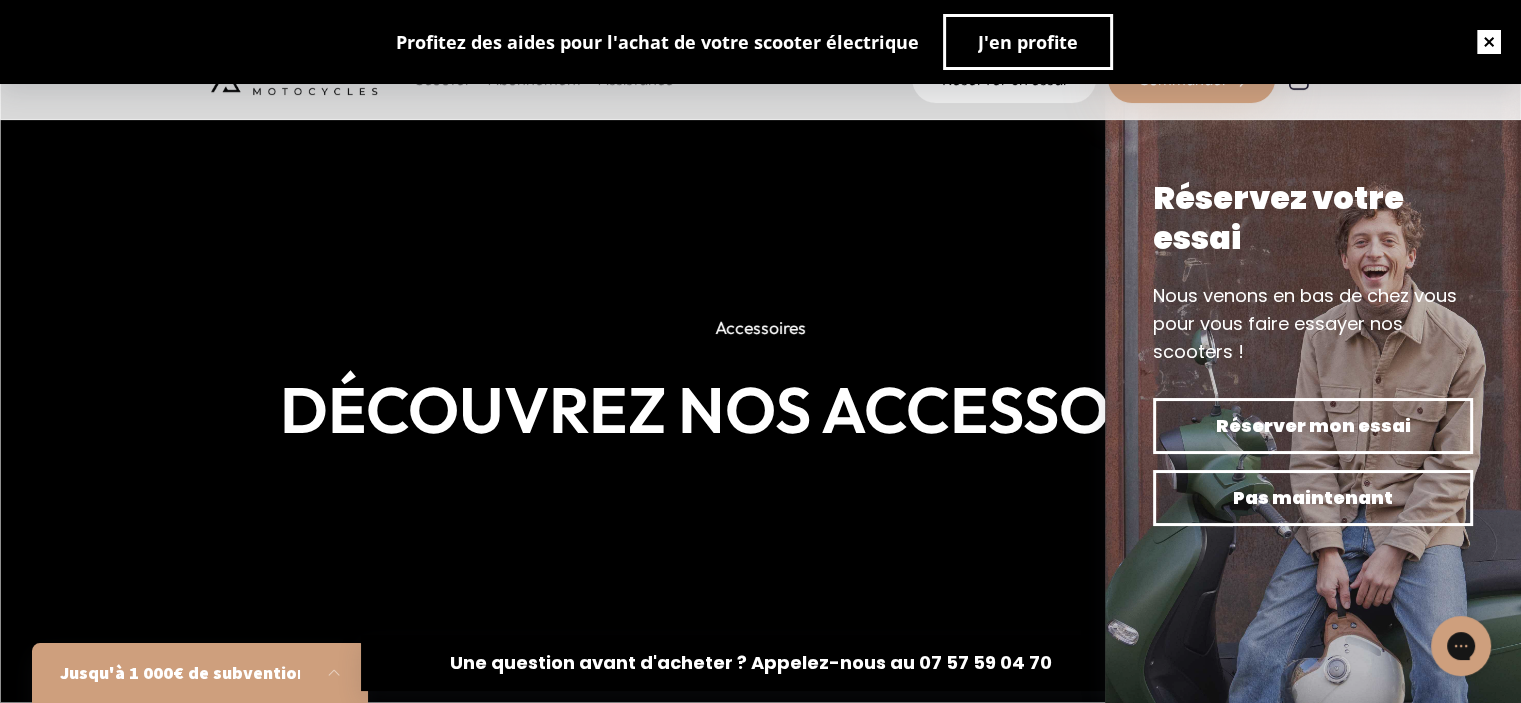 click at bounding box center (1489, 42) 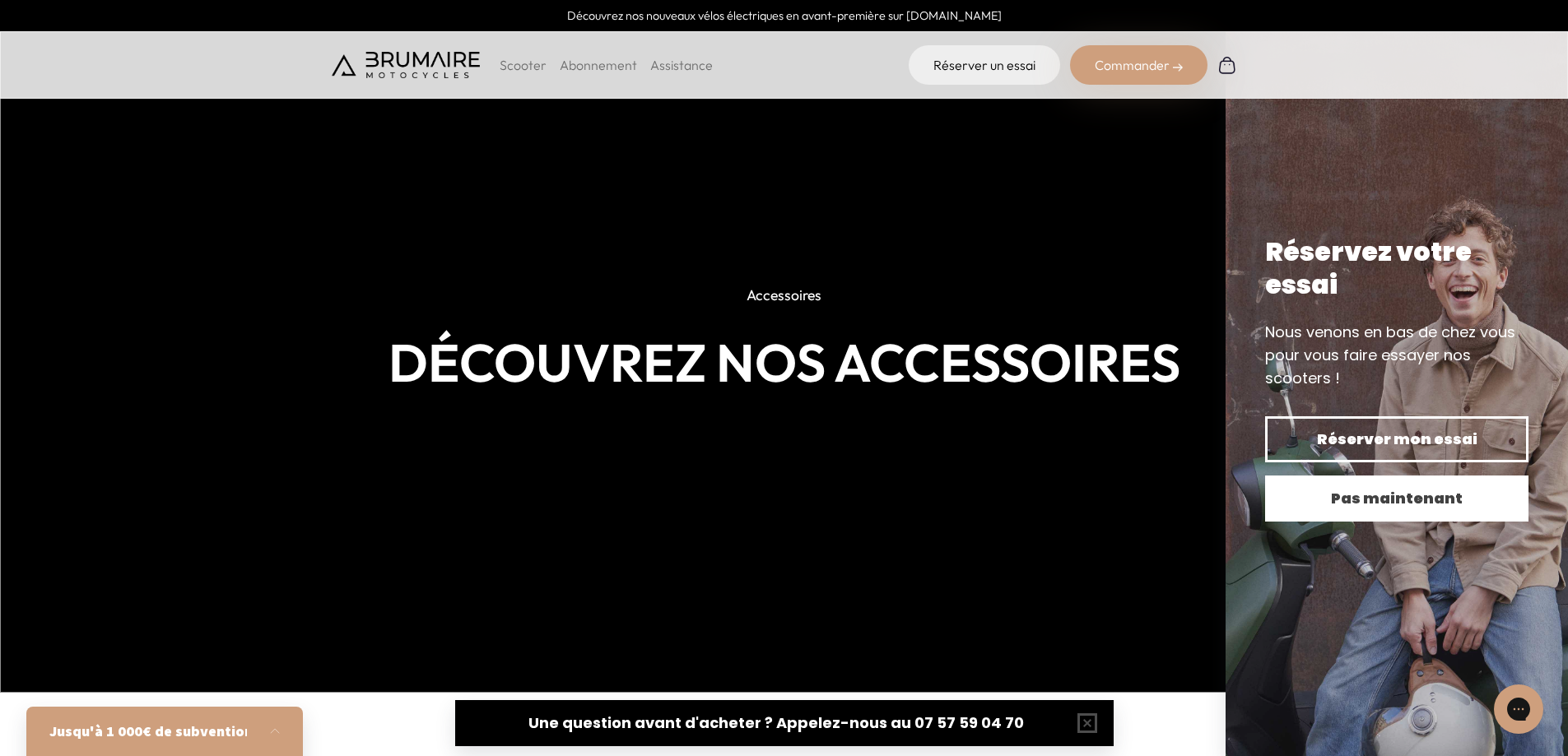 scroll, scrollTop: 0, scrollLeft: 0, axis: both 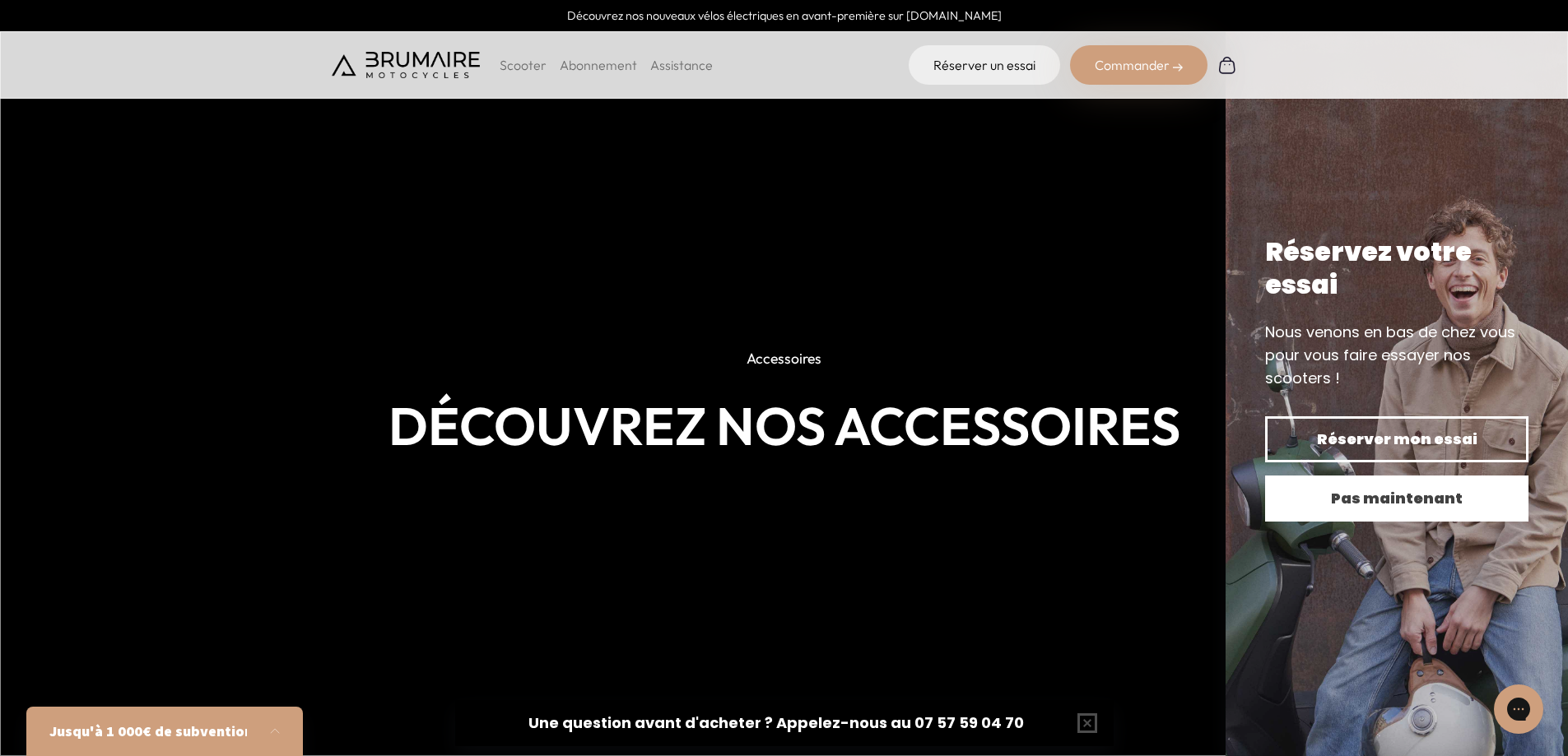 click on "Pas maintenant" at bounding box center [1397, 499] 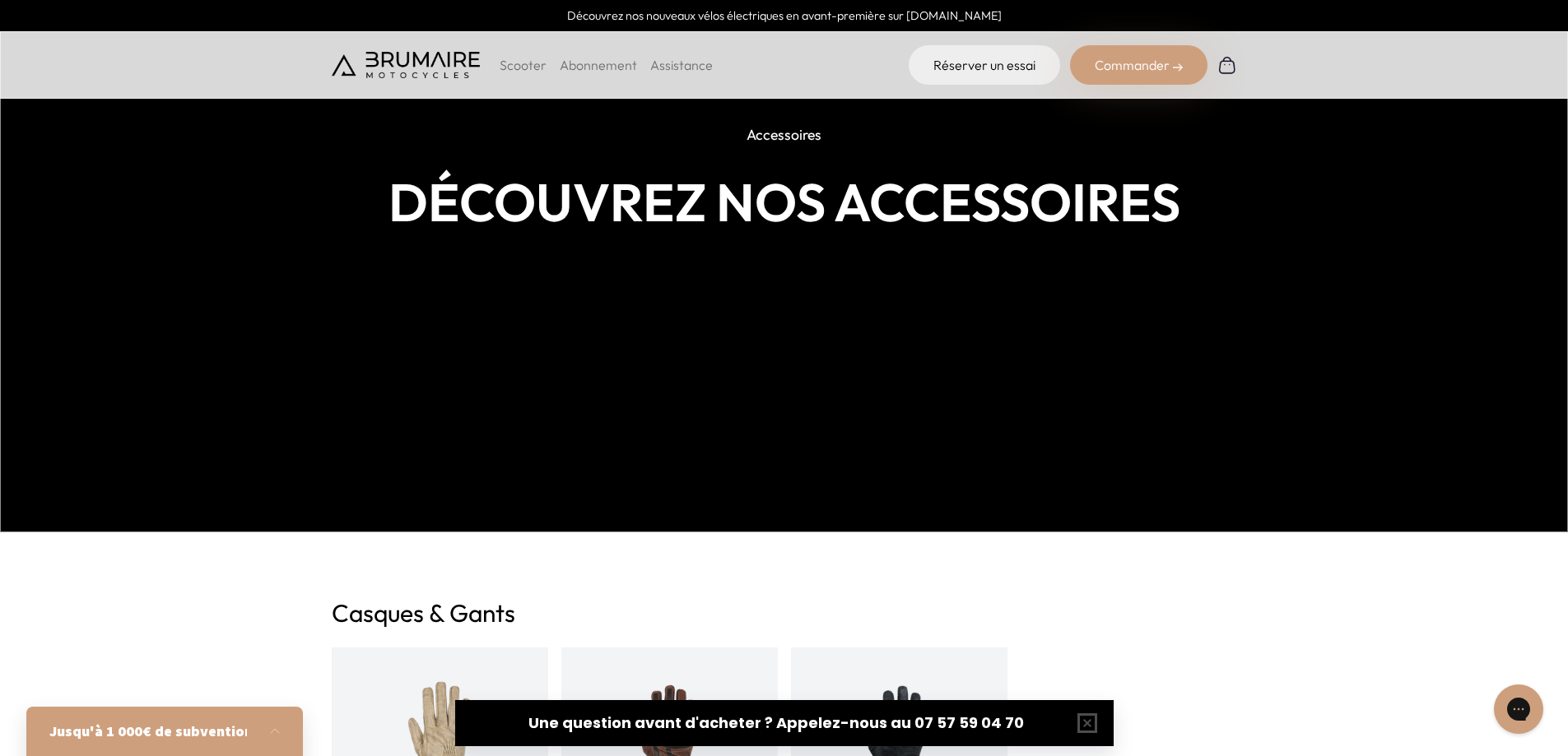 scroll, scrollTop: 0, scrollLeft: 0, axis: both 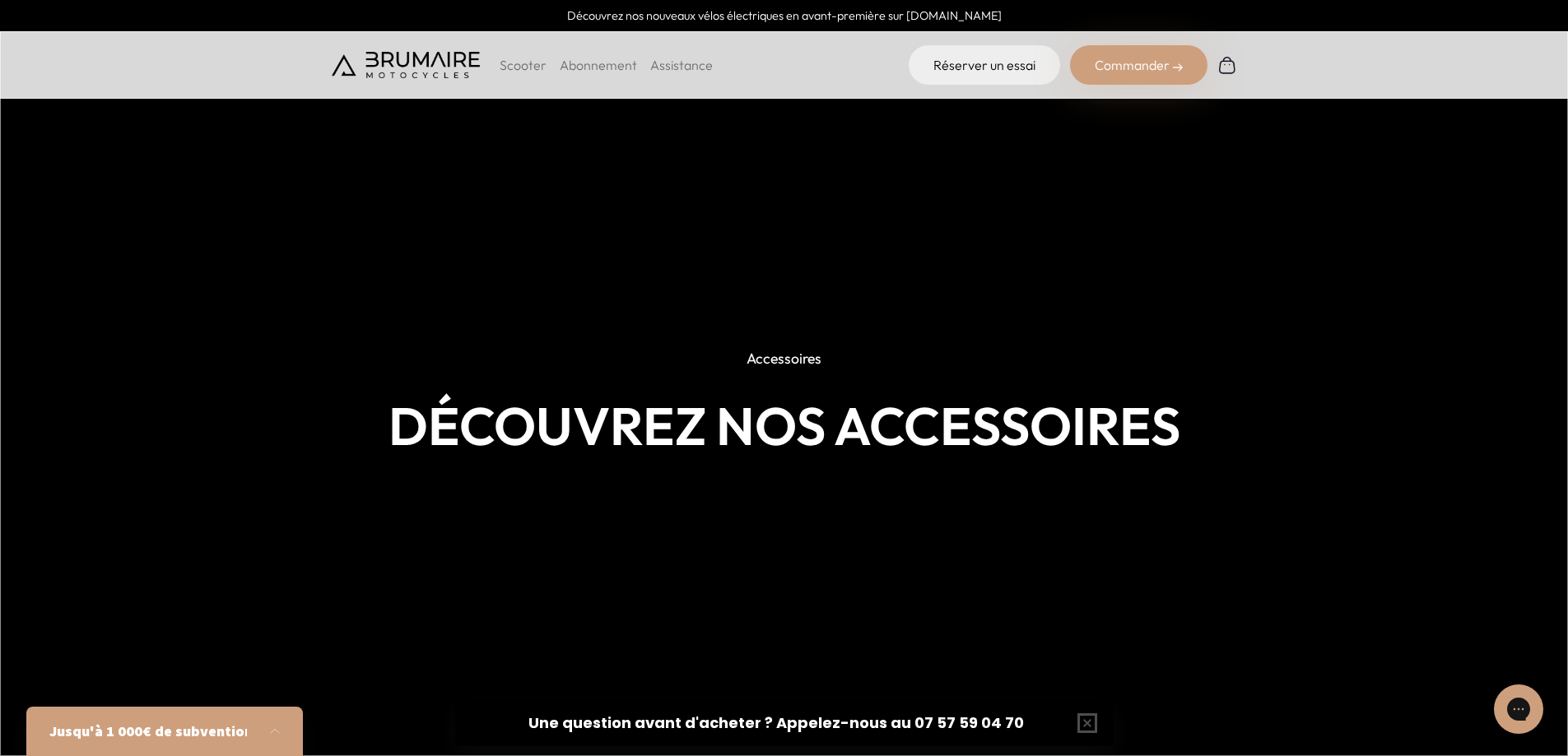 click at bounding box center (406, 65) 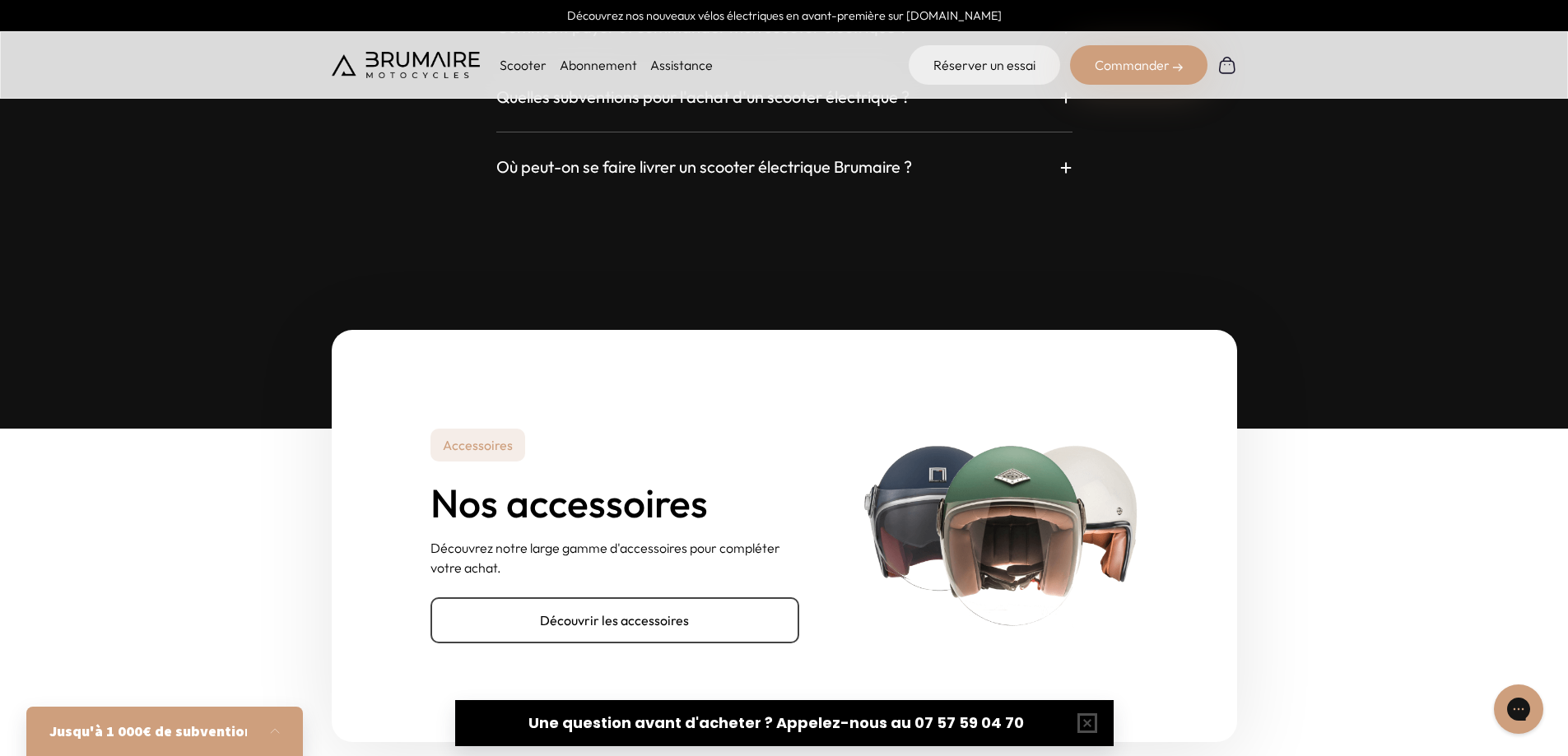 scroll, scrollTop: 5100, scrollLeft: 0, axis: vertical 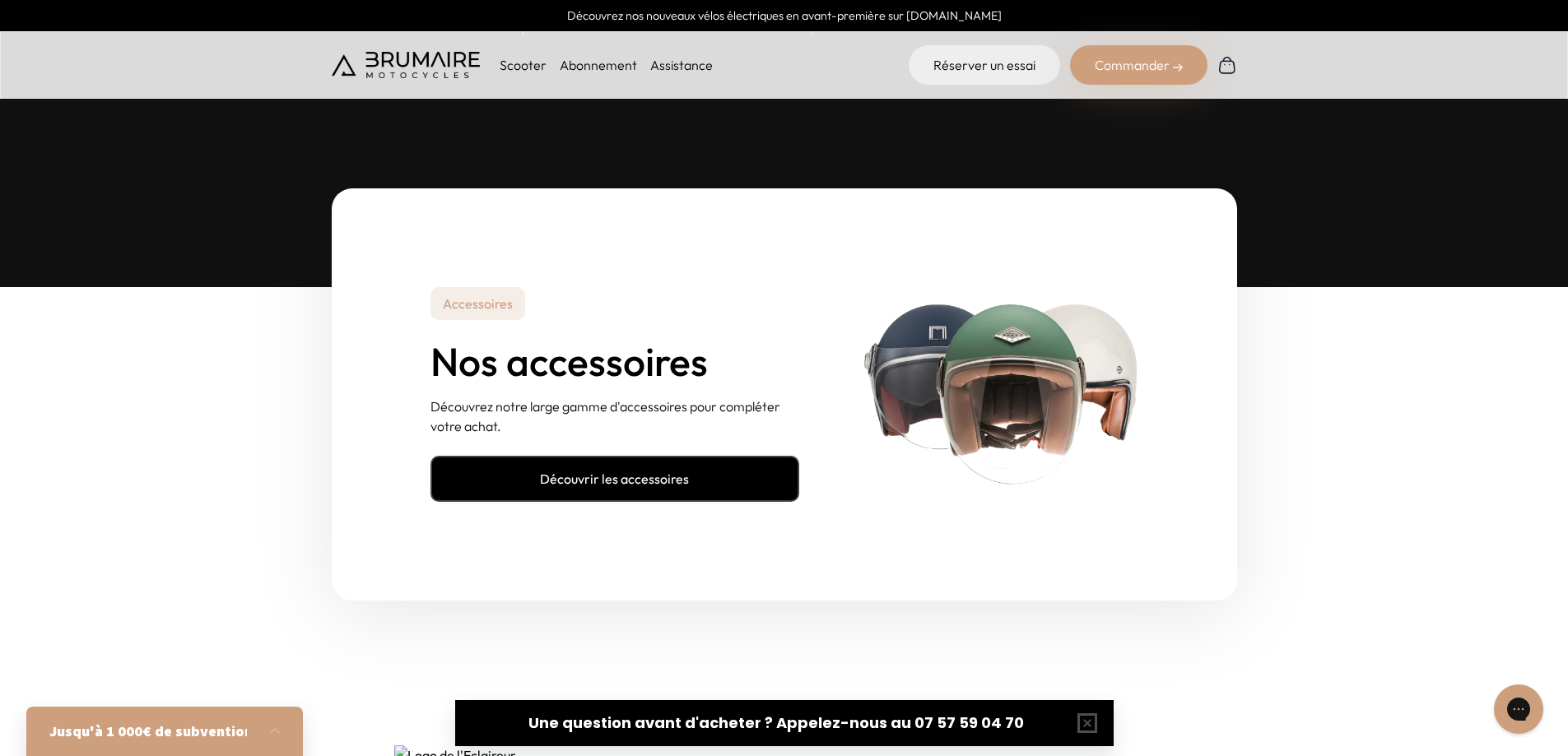 click on "Découvrir les accessoires" at bounding box center [615, 479] 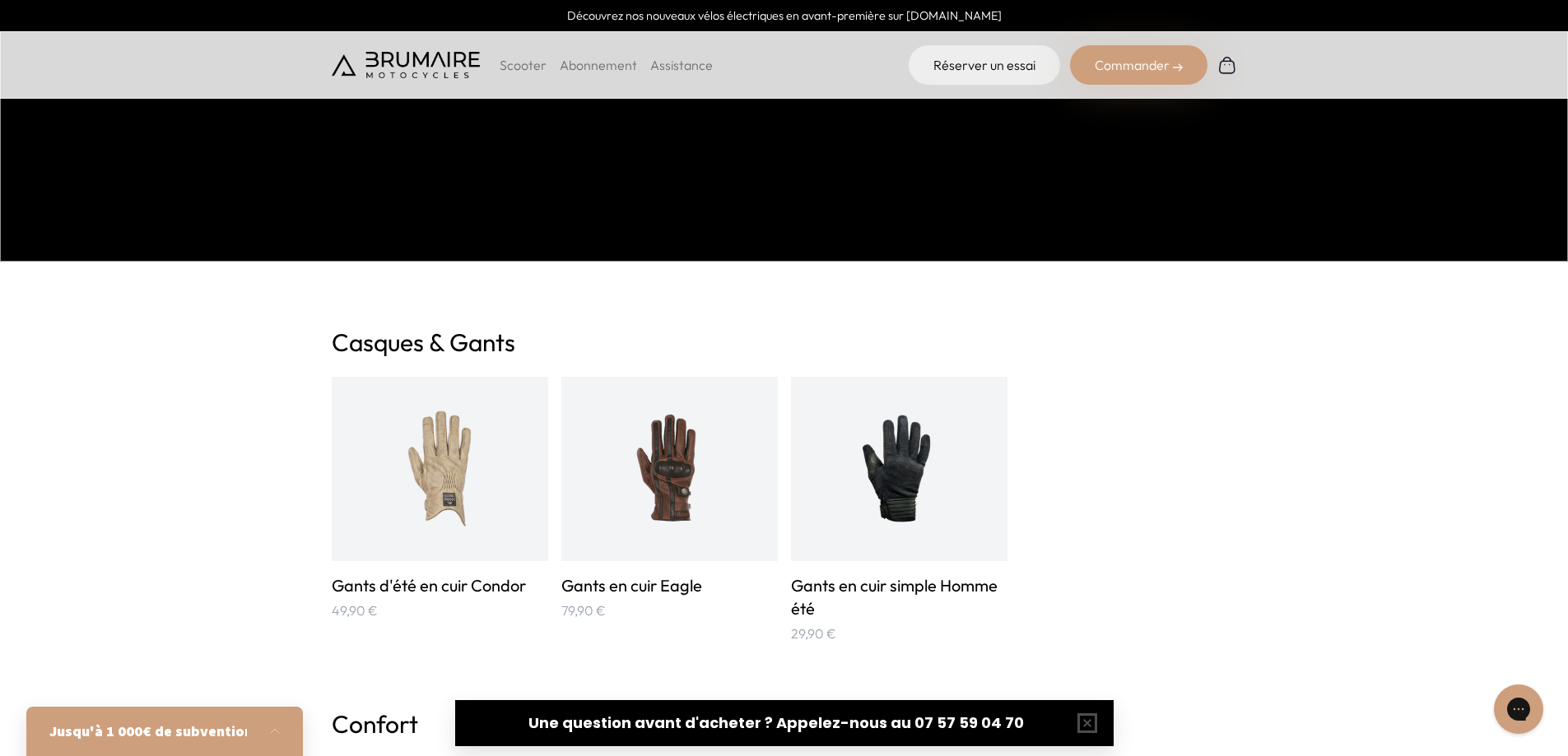 scroll, scrollTop: 494, scrollLeft: 0, axis: vertical 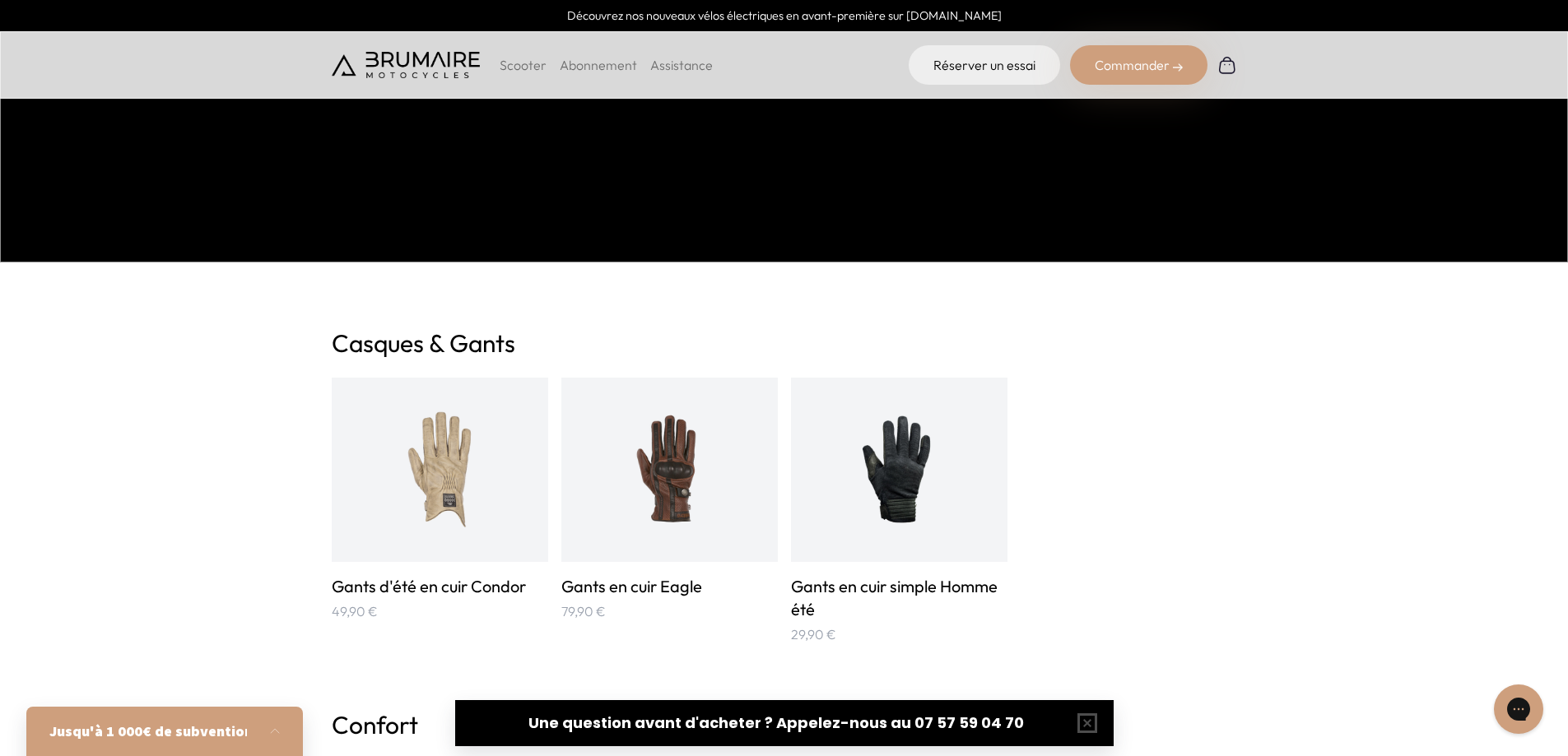 click on "Casques & Gants" at bounding box center [784, 343] 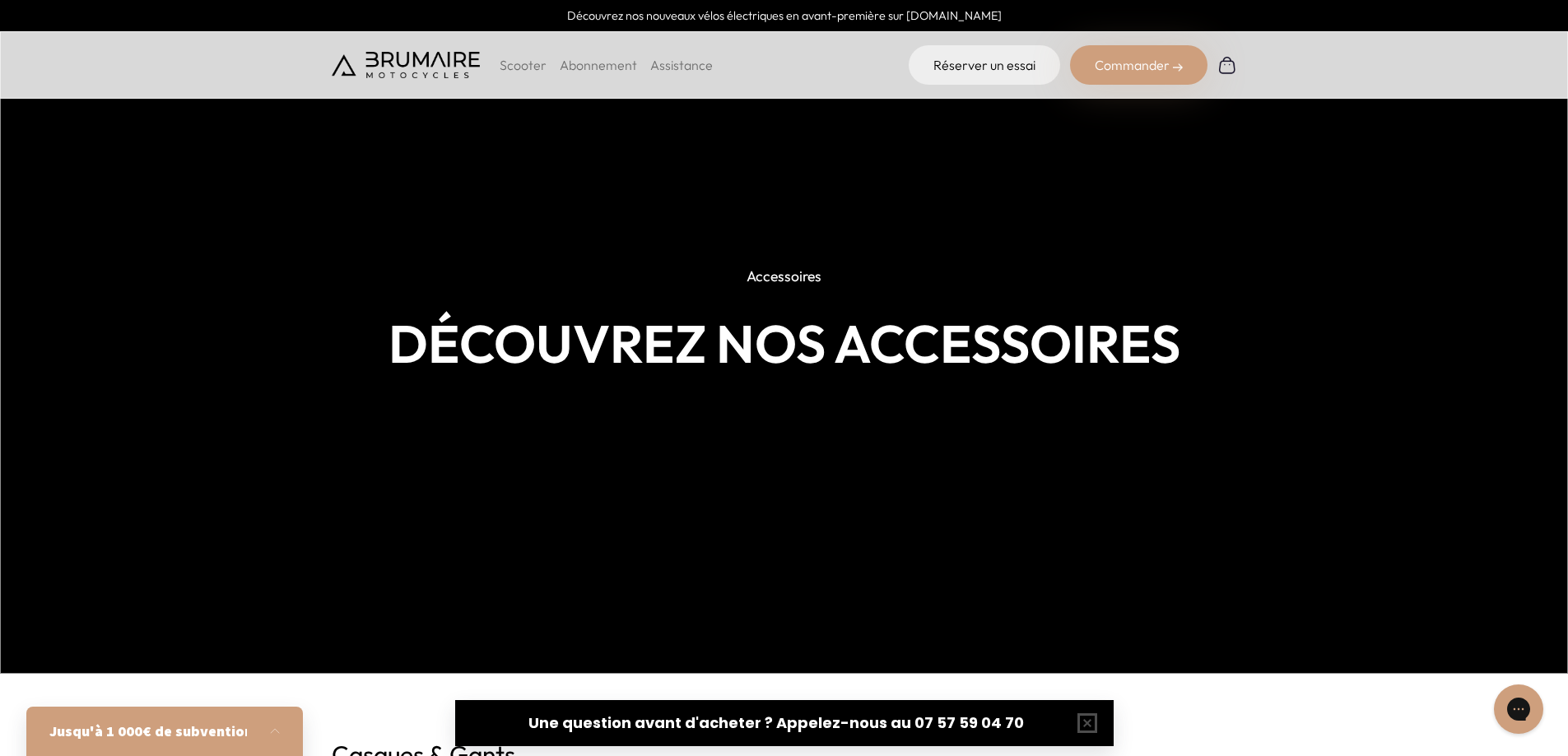 scroll, scrollTop: 0, scrollLeft: 0, axis: both 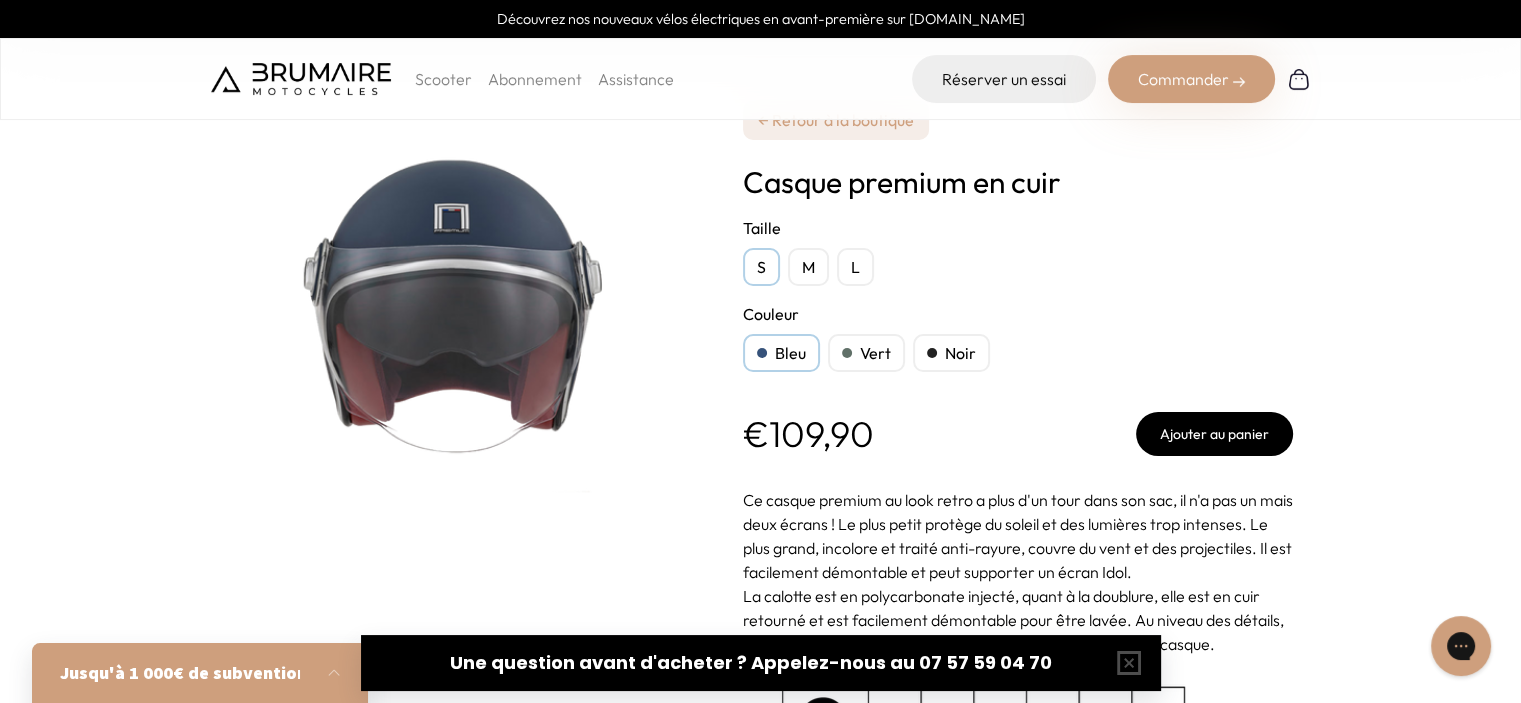 click on "Vert" at bounding box center [866, 353] 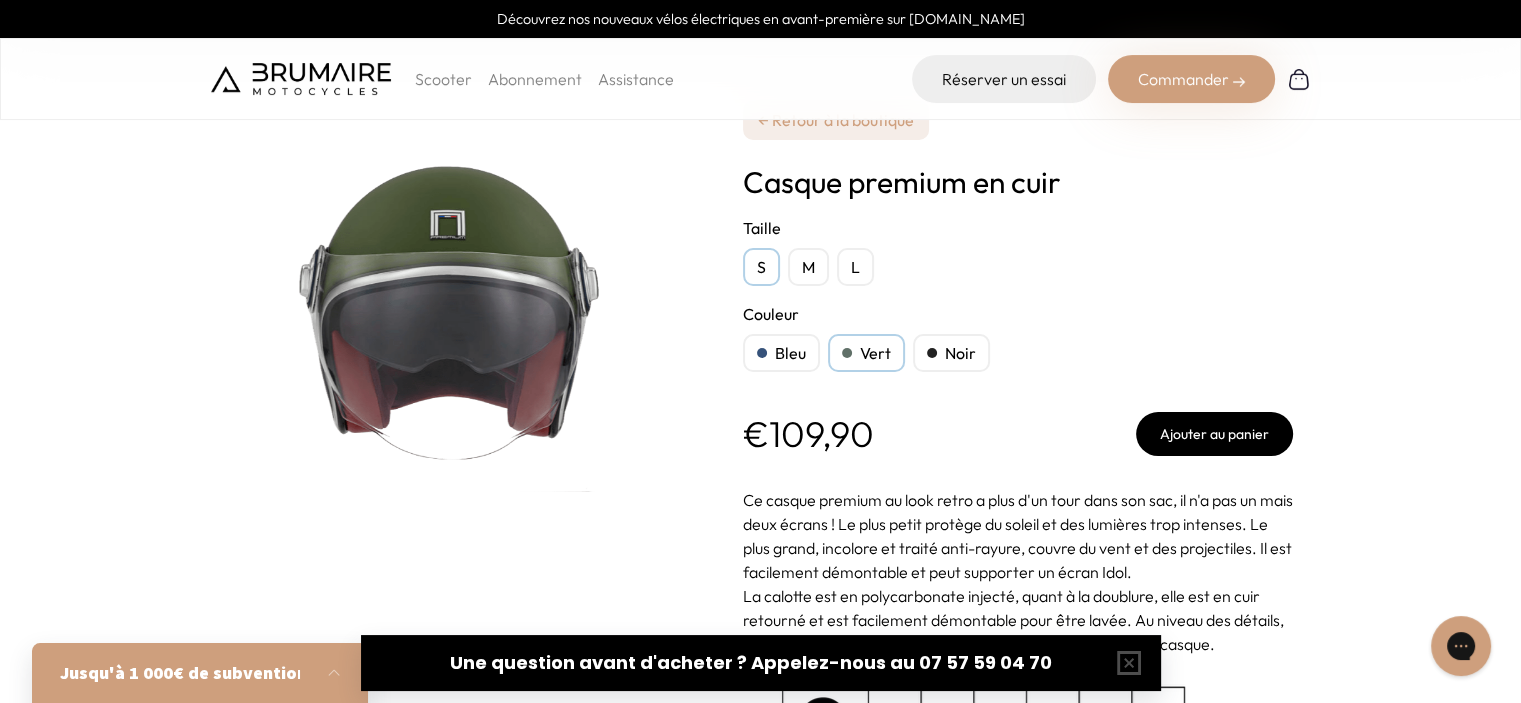 click on "Noir" at bounding box center (951, 353) 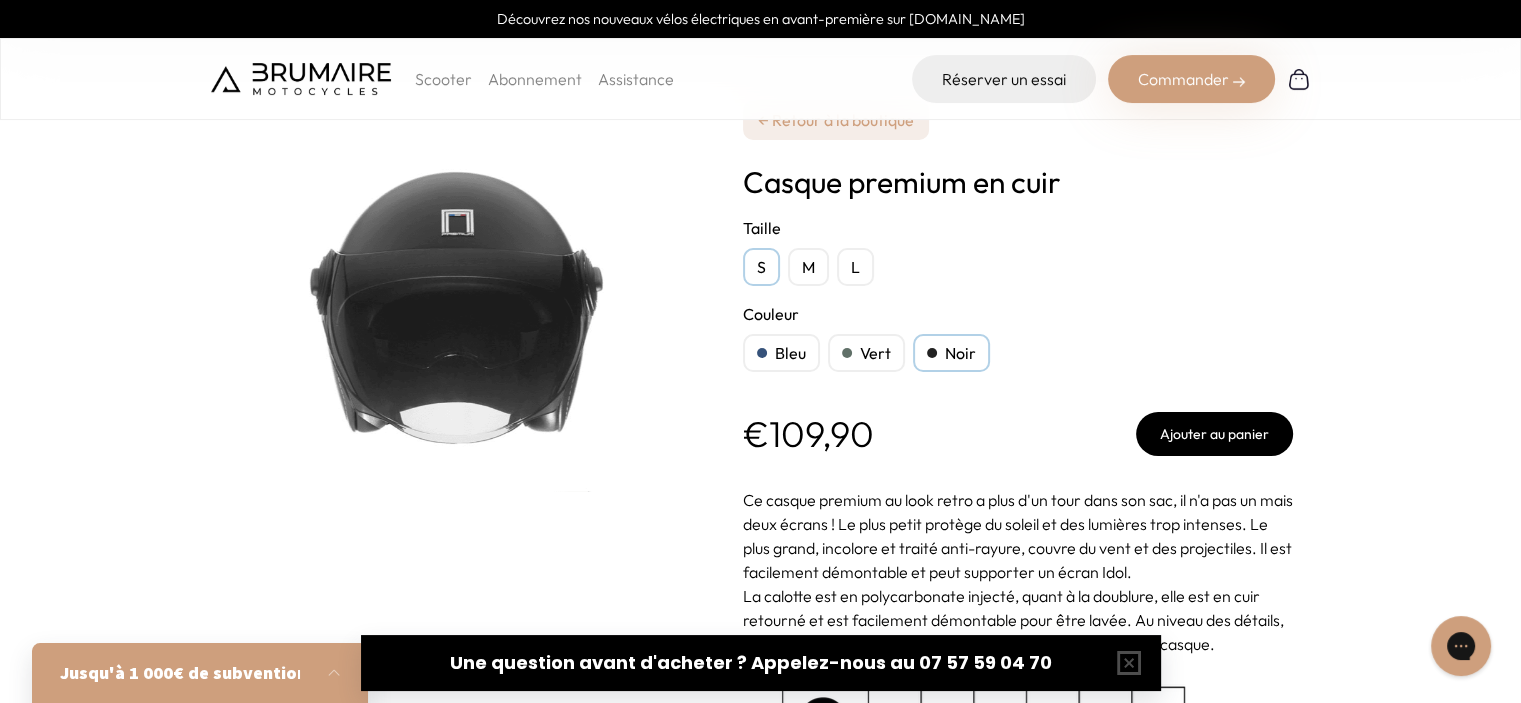 click on "Noir" at bounding box center (951, 353) 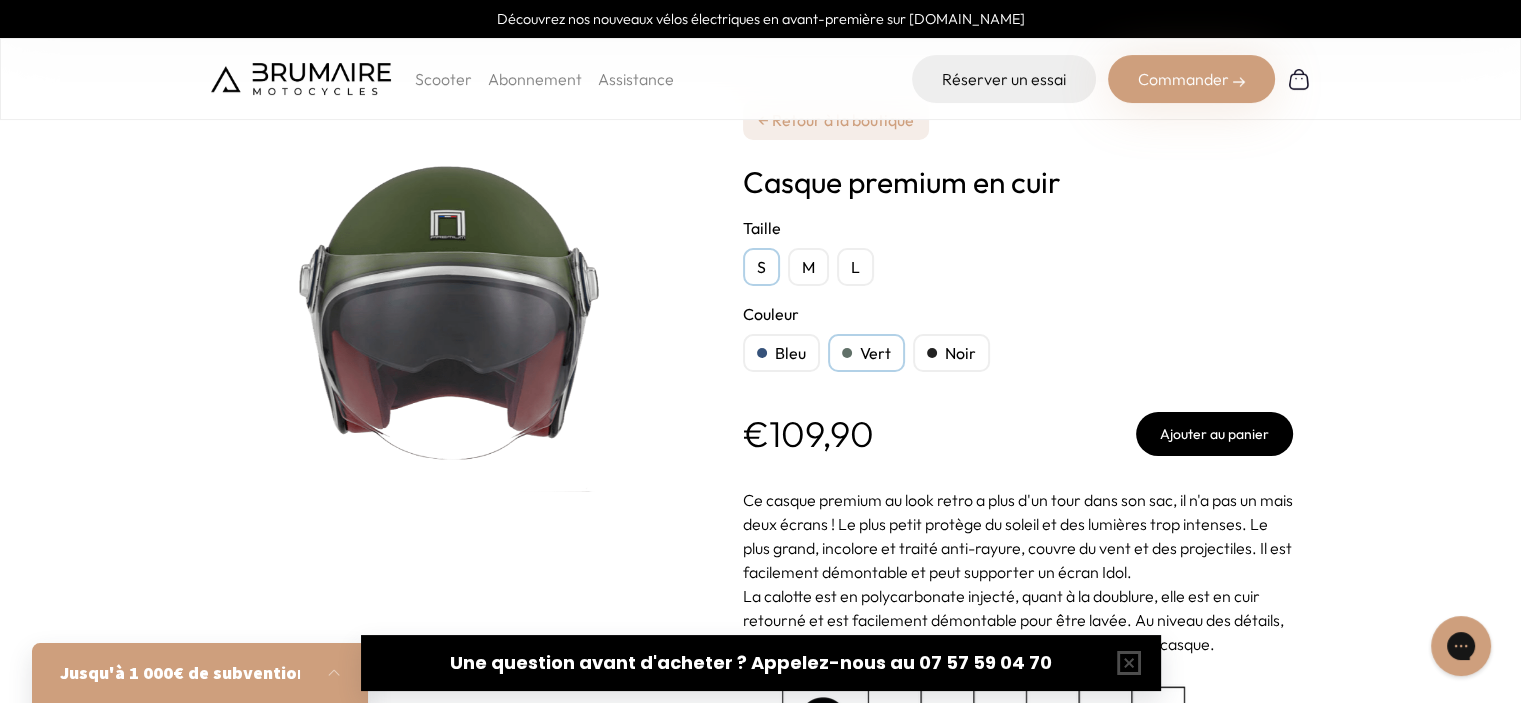 click on "Bleu" at bounding box center (781, 353) 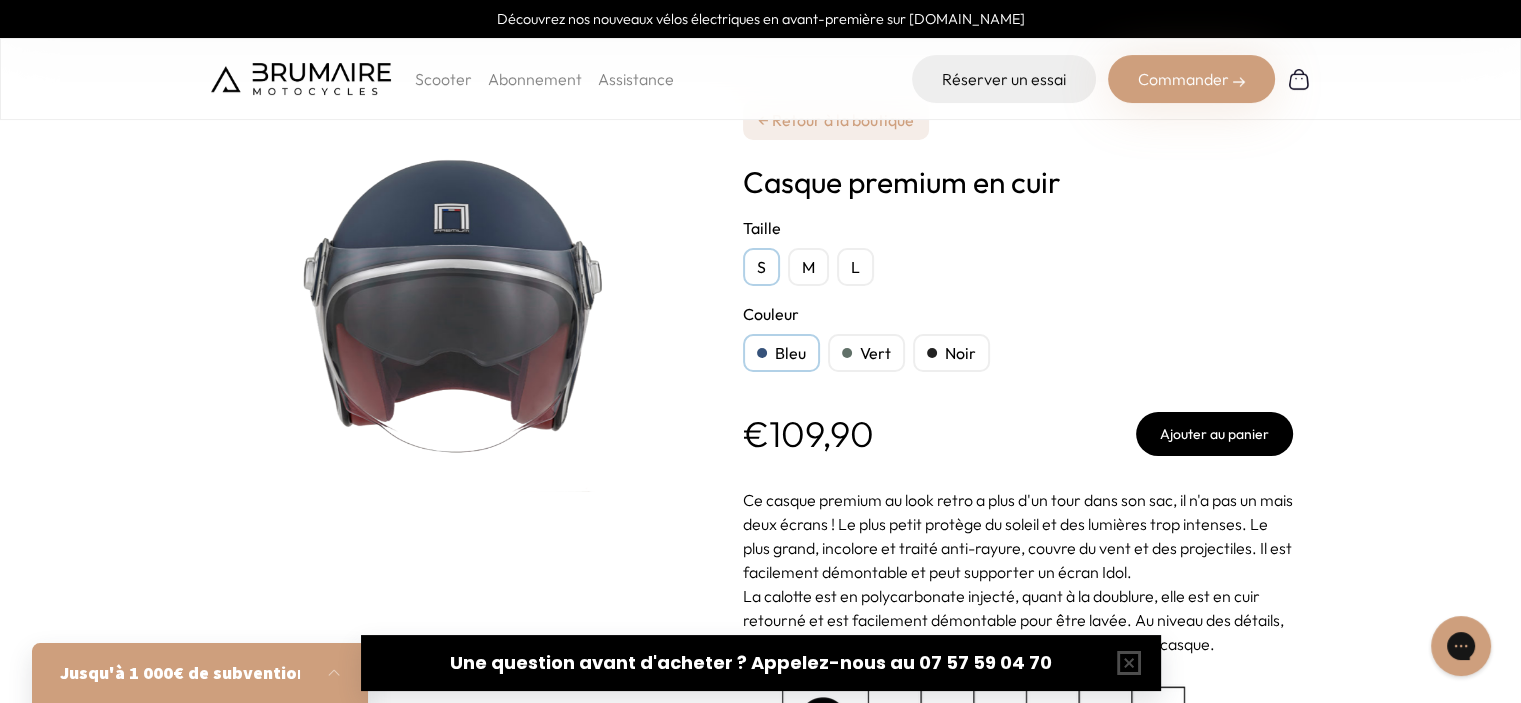 click on "Noir" at bounding box center [951, 353] 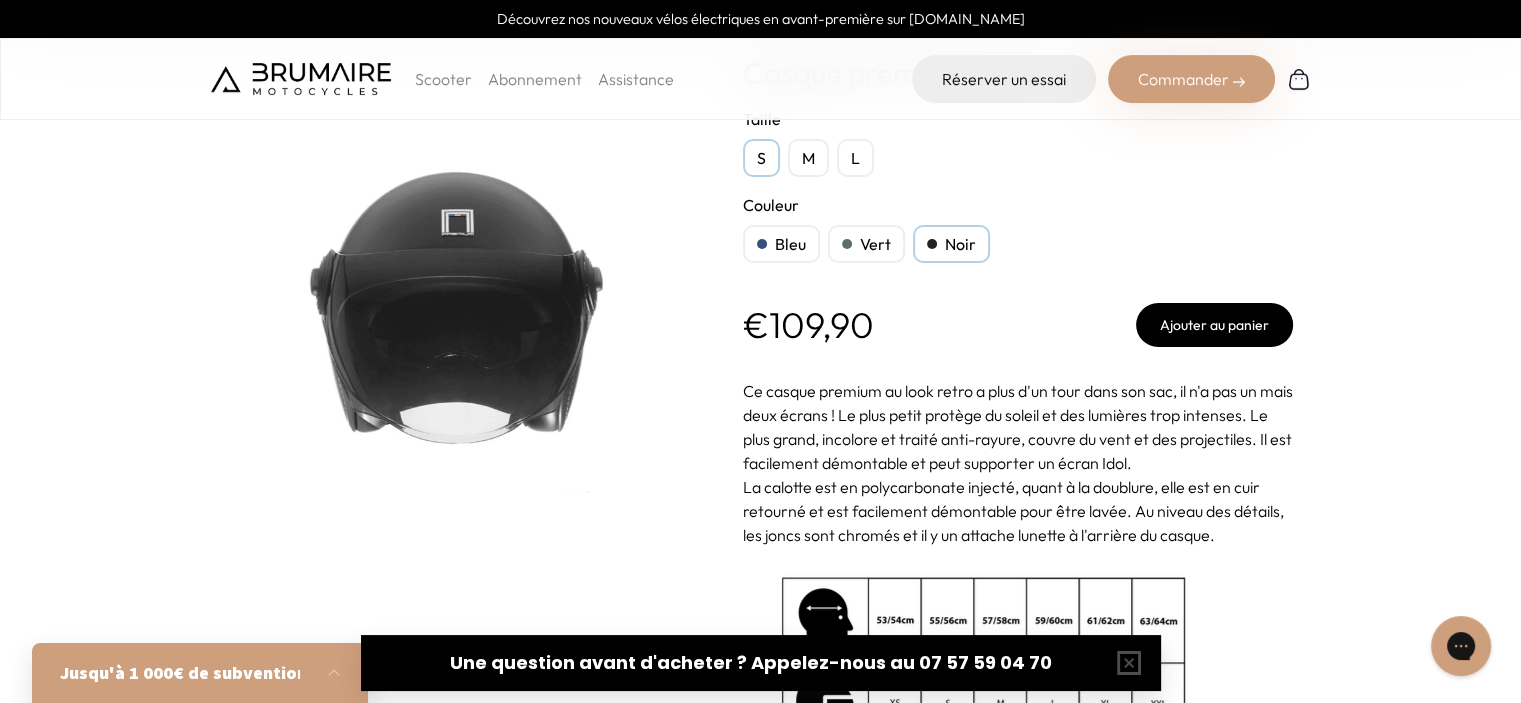 scroll, scrollTop: 0, scrollLeft: 0, axis: both 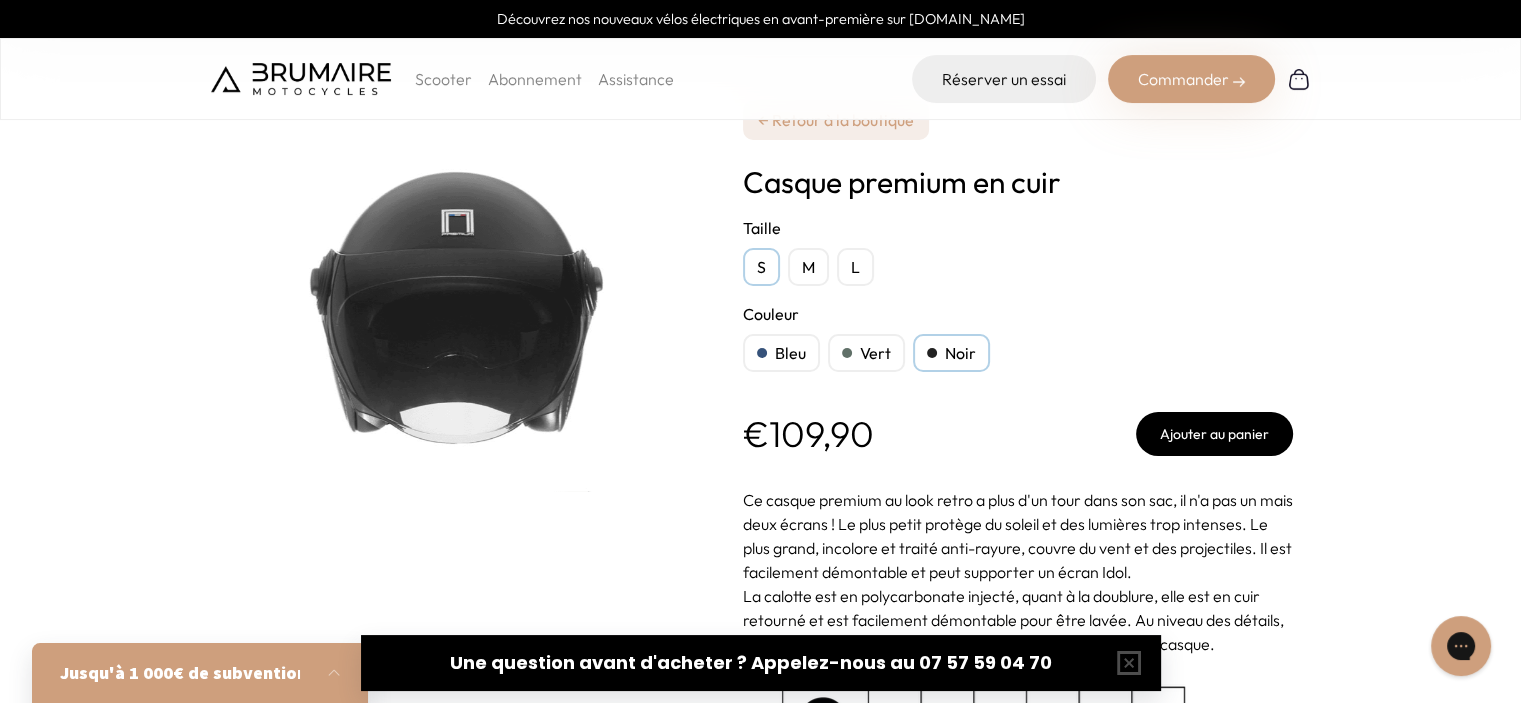 click on "M" at bounding box center [808, 267] 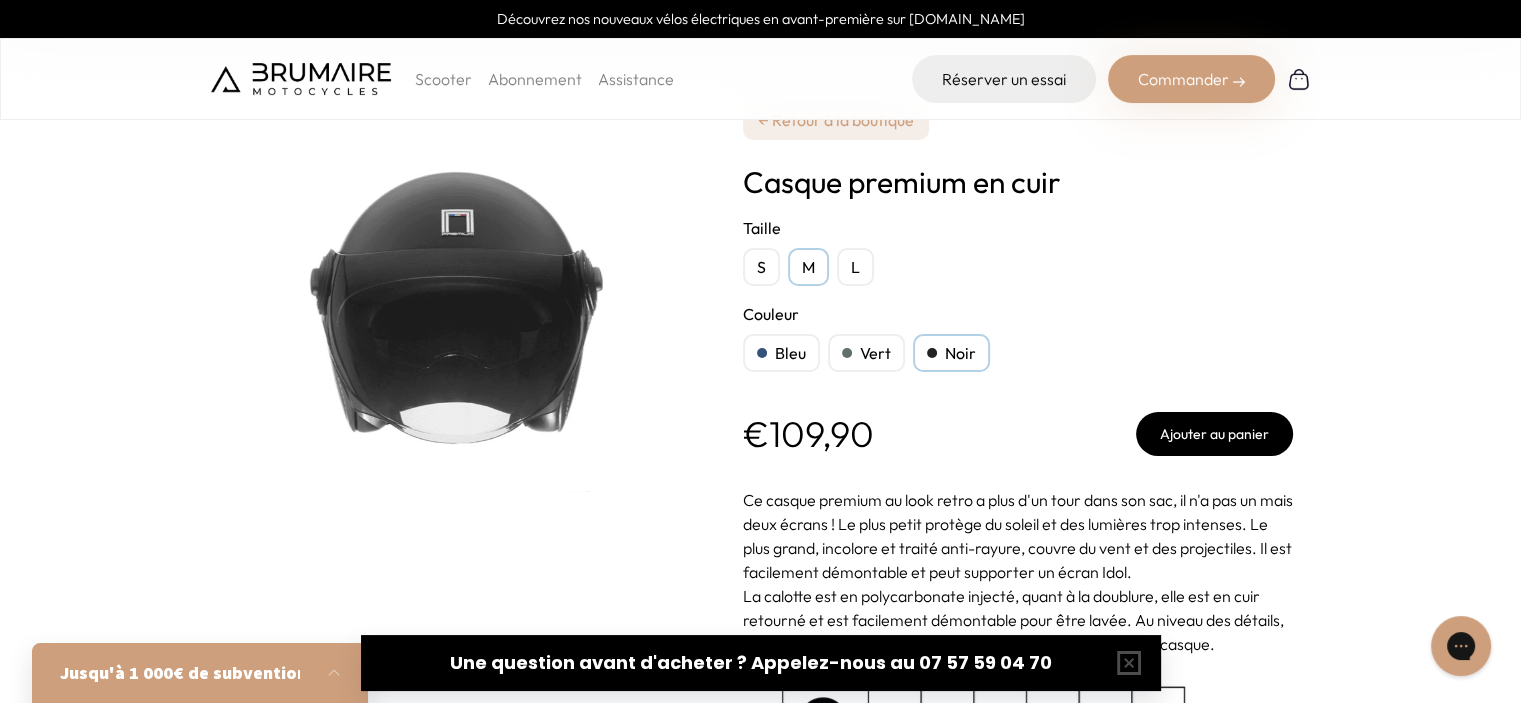 click on "L" at bounding box center [855, 267] 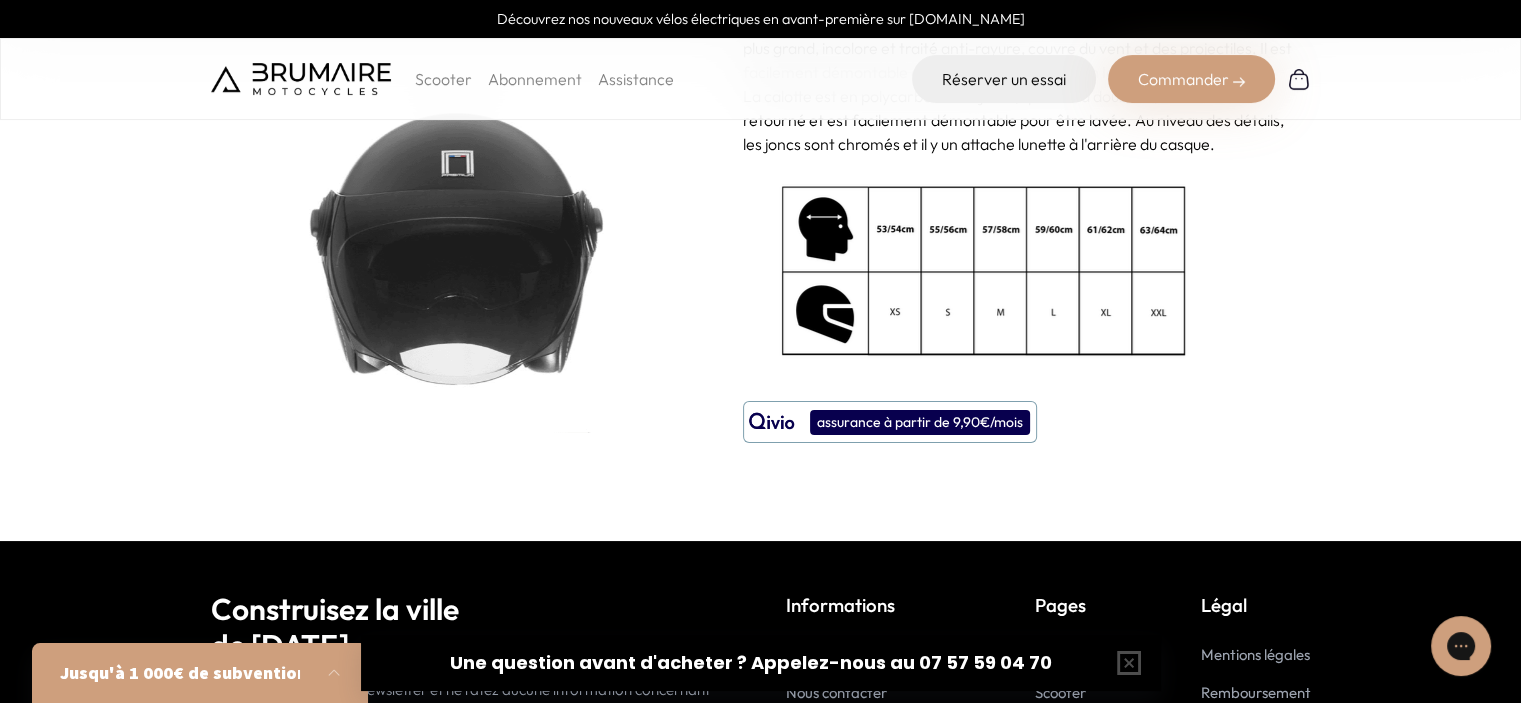 scroll, scrollTop: 0, scrollLeft: 0, axis: both 